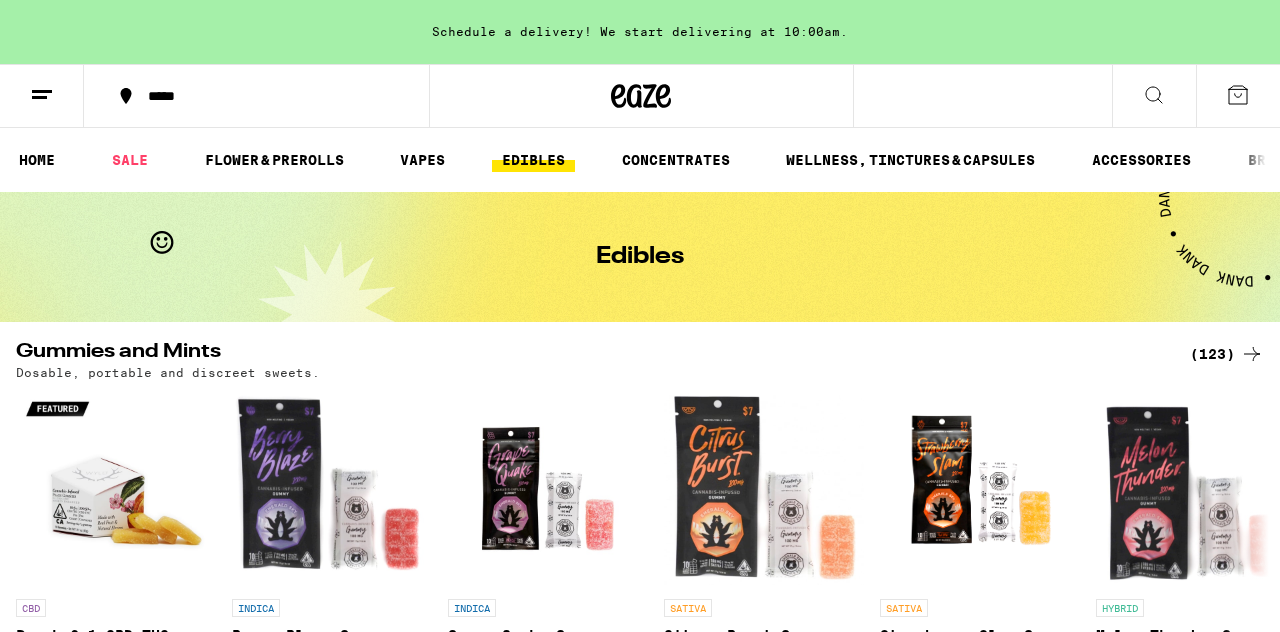 scroll, scrollTop: 0, scrollLeft: 0, axis: both 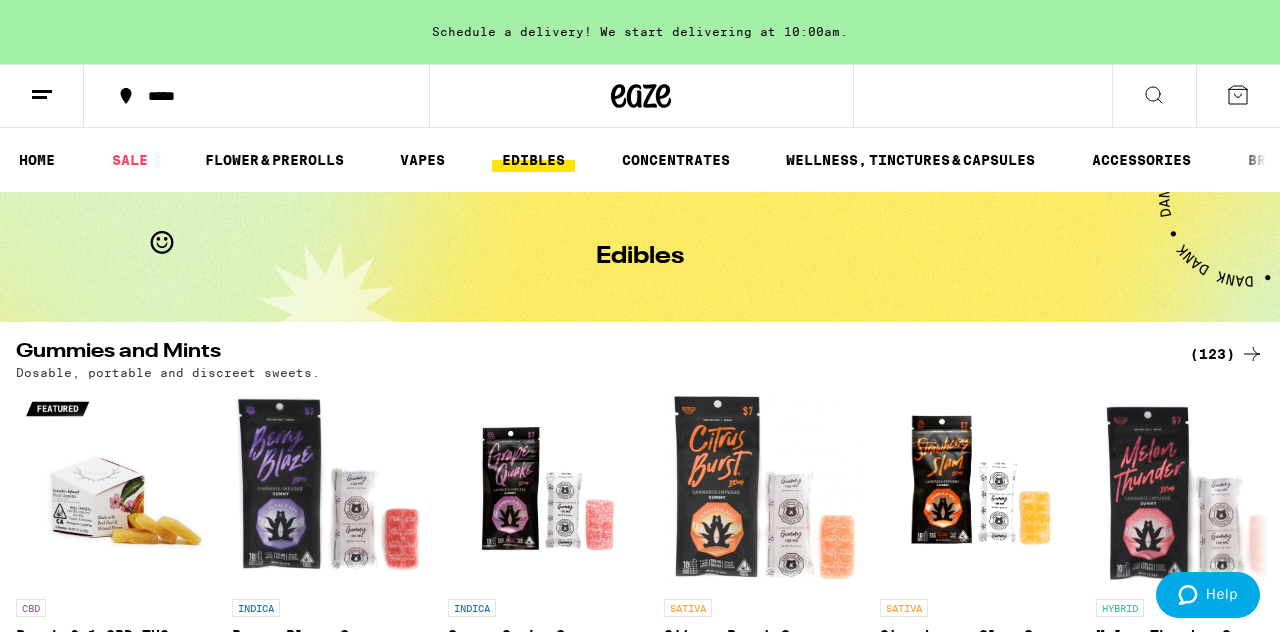 click on "HOME" at bounding box center [37, 160] 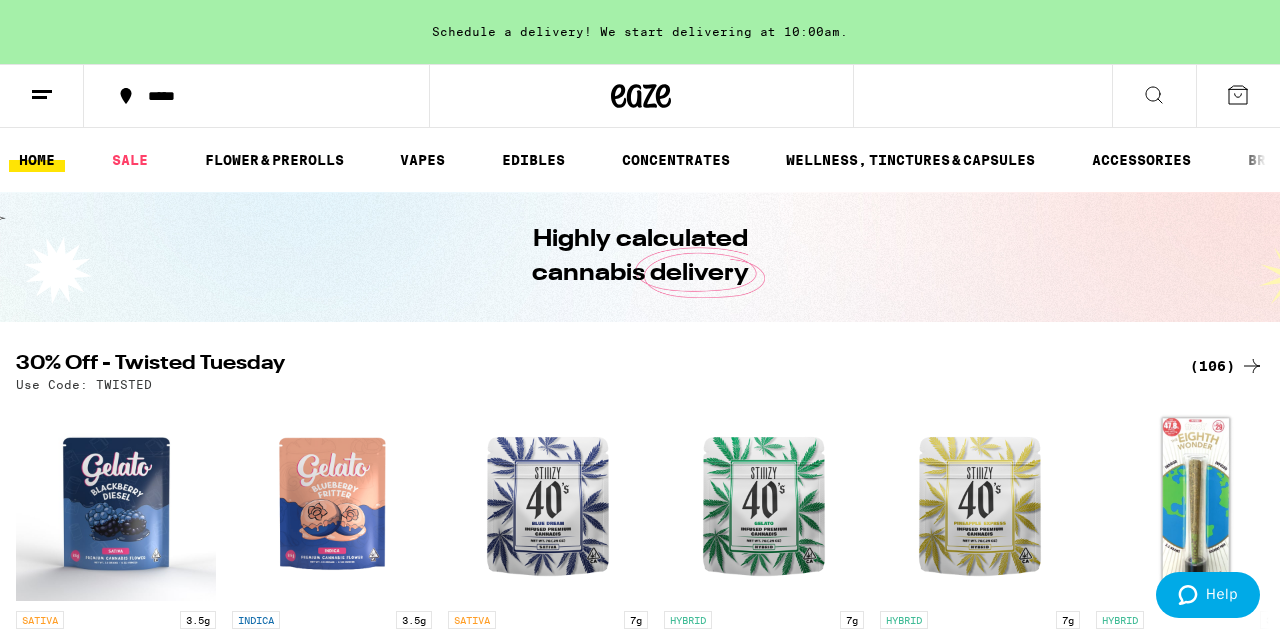 scroll, scrollTop: 0, scrollLeft: 0, axis: both 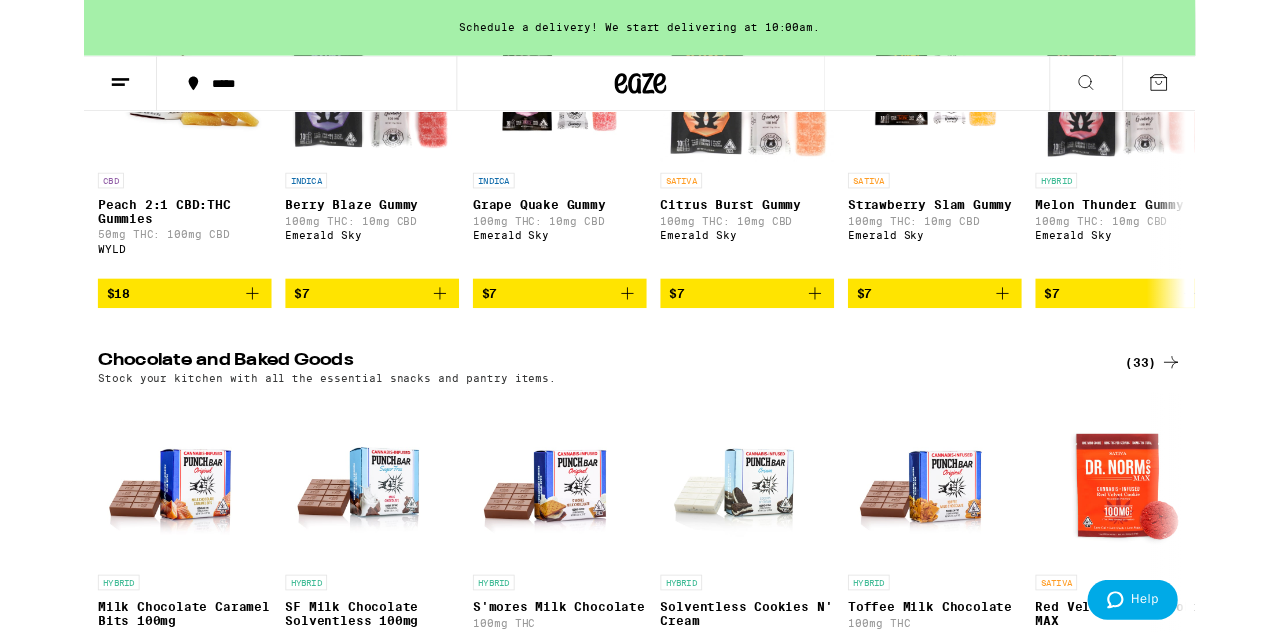 click at bounding box center [116, 552] 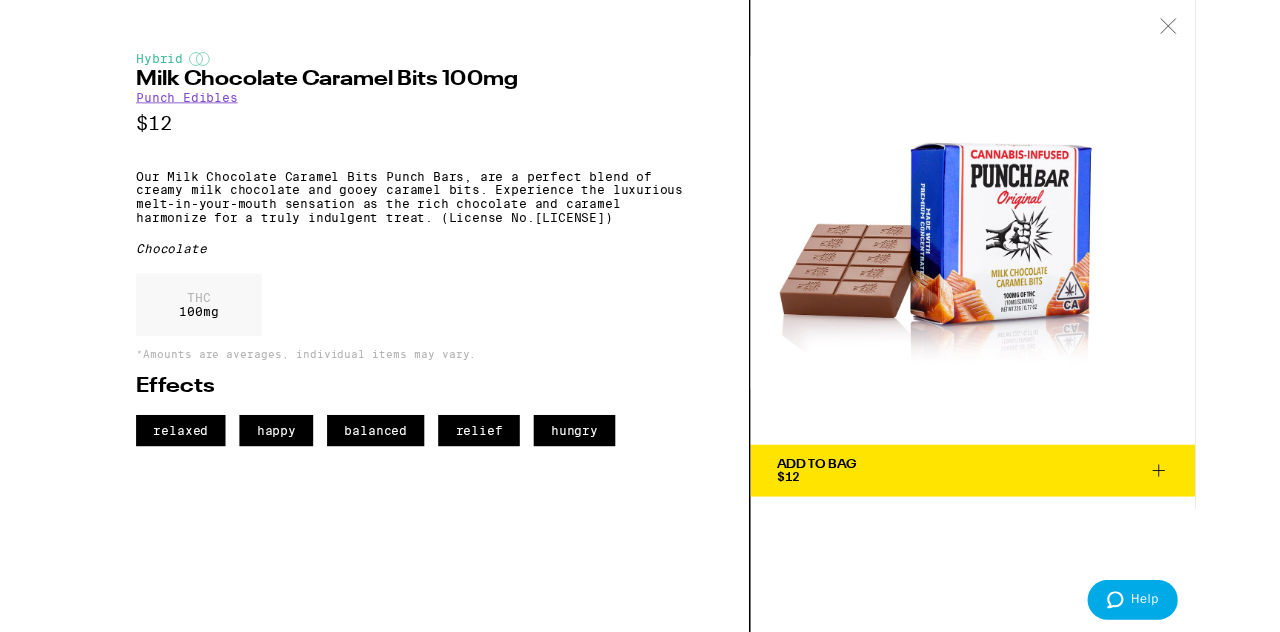 scroll, scrollTop: 419, scrollLeft: 0, axis: vertical 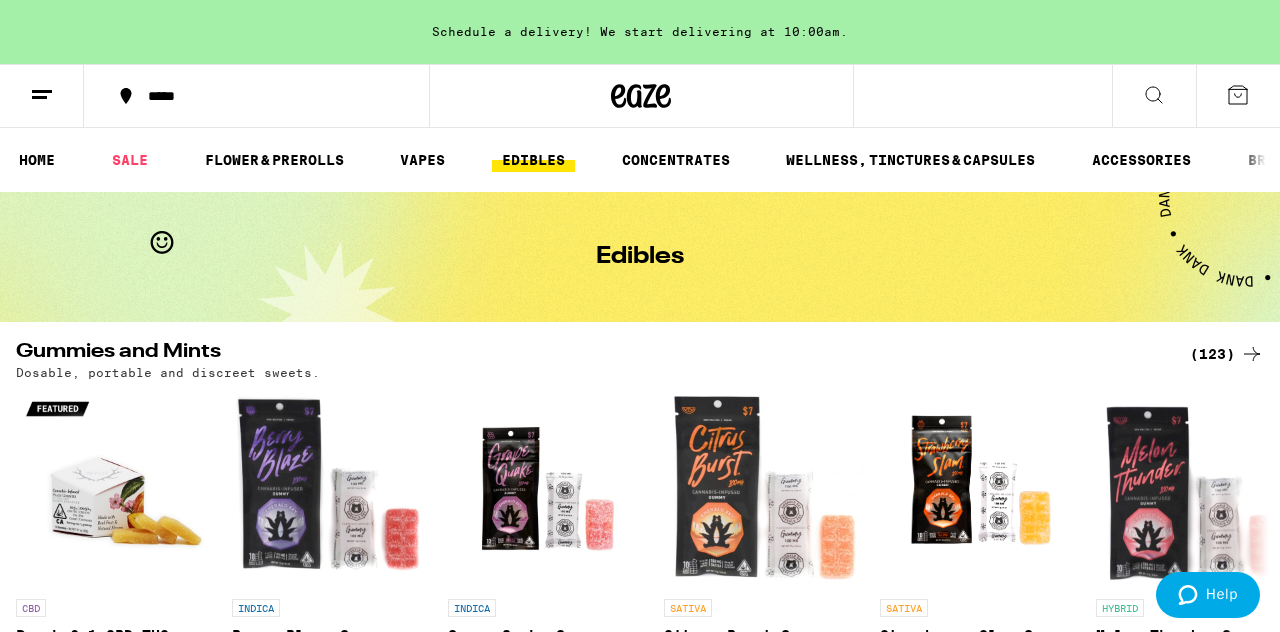 click on "HOME" at bounding box center (37, 160) 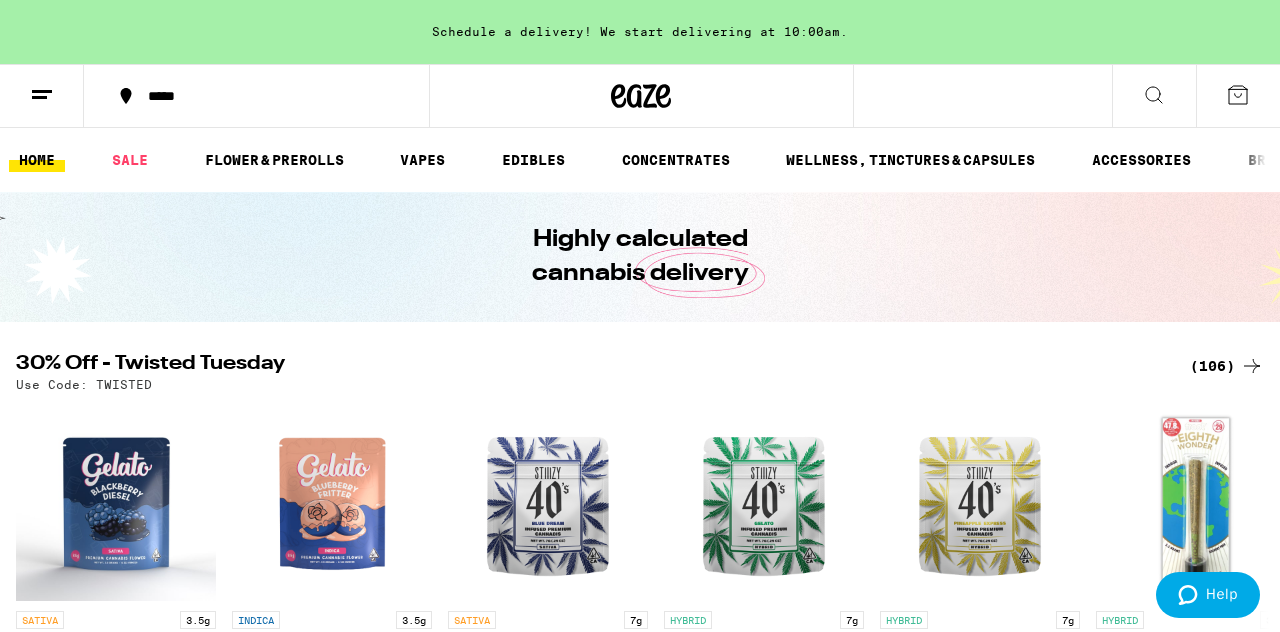 scroll, scrollTop: 0, scrollLeft: 0, axis: both 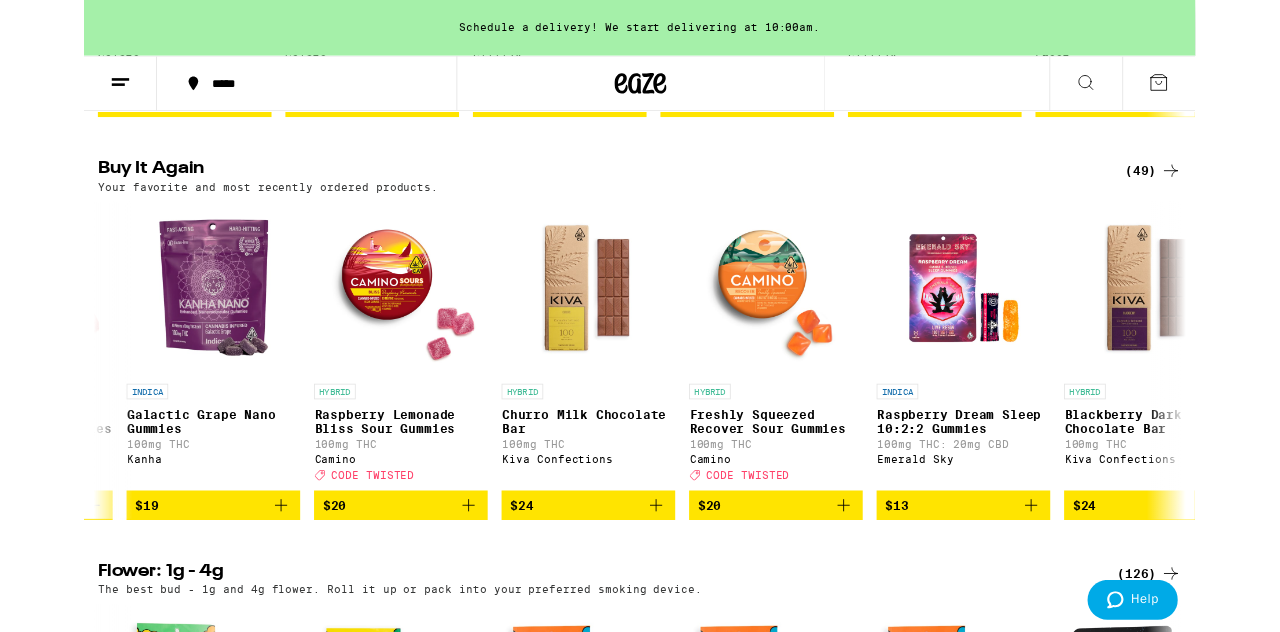 click on "$24" at bounding box center [581, 582] 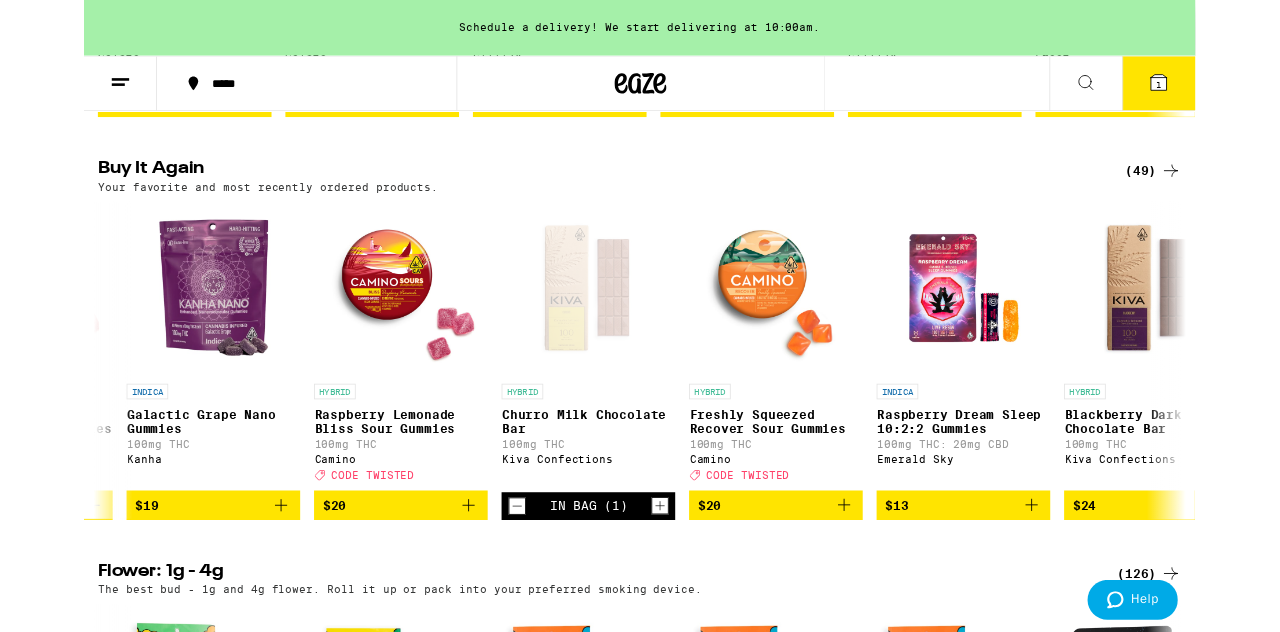 click on "$20" at bounding box center [365, 582] 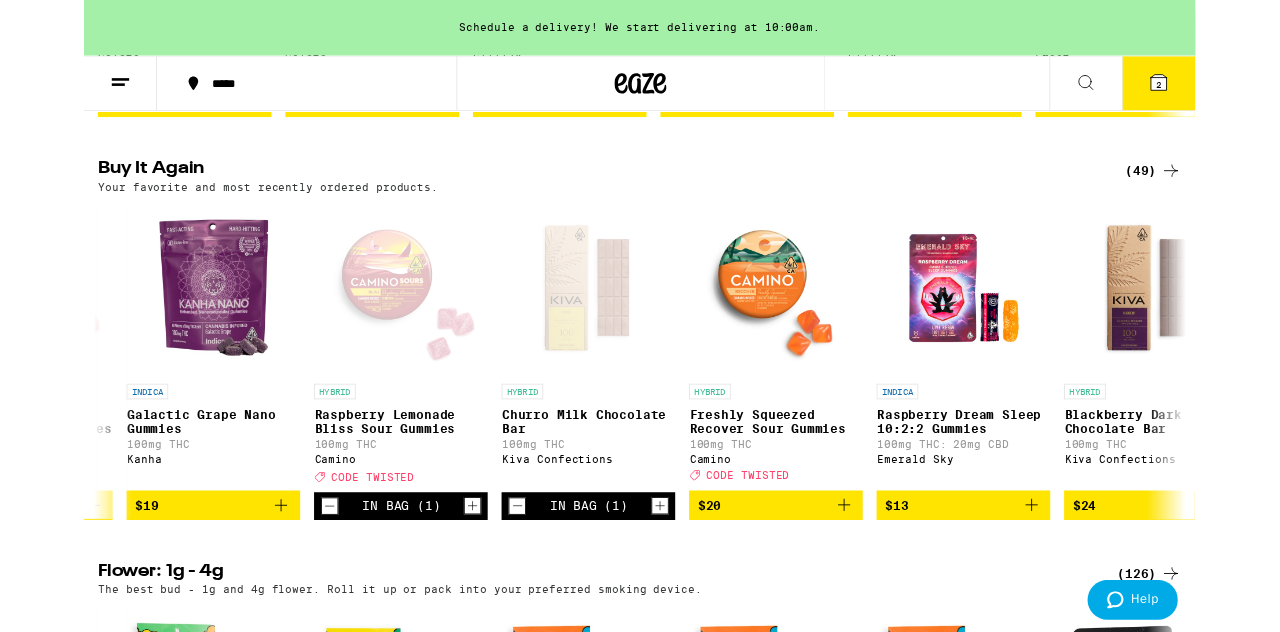 click on "$20" at bounding box center (797, 582) 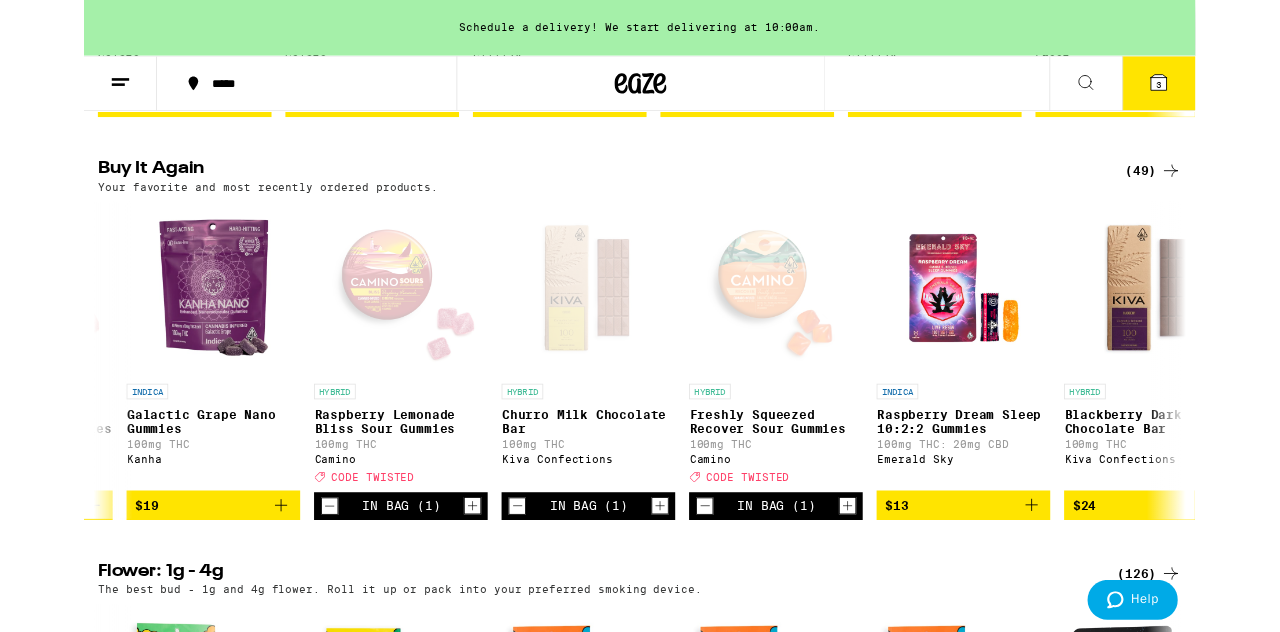 click on "$24" at bounding box center (1229, 582) 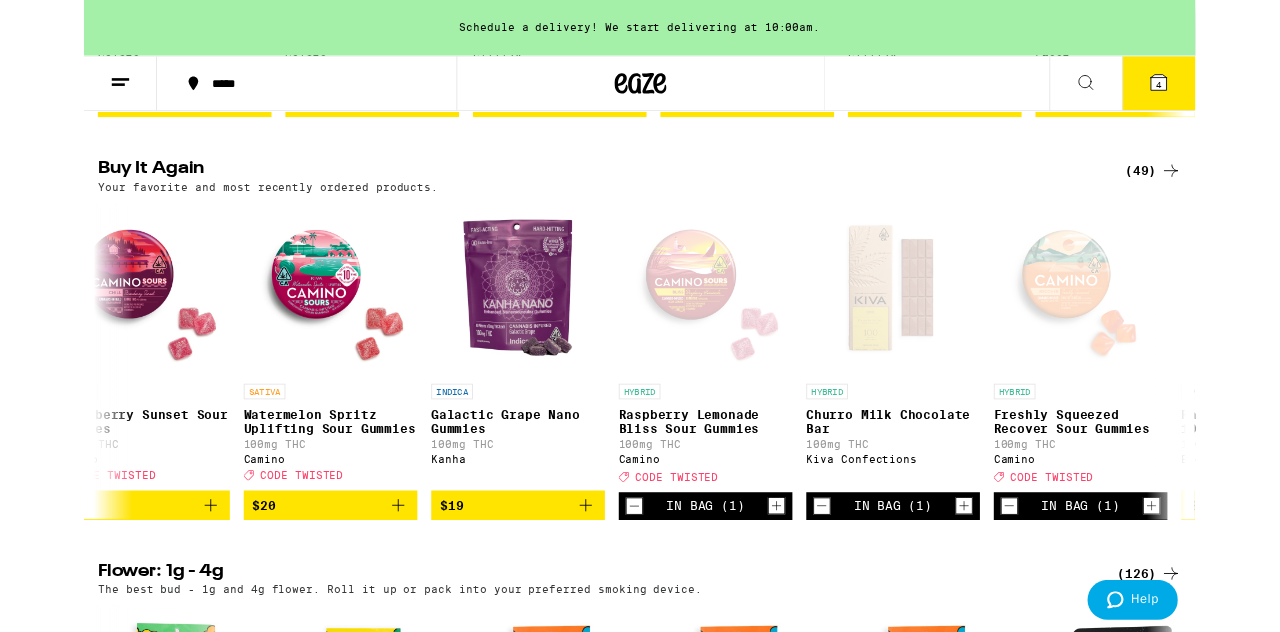 scroll, scrollTop: 0, scrollLeft: 1343, axis: horizontal 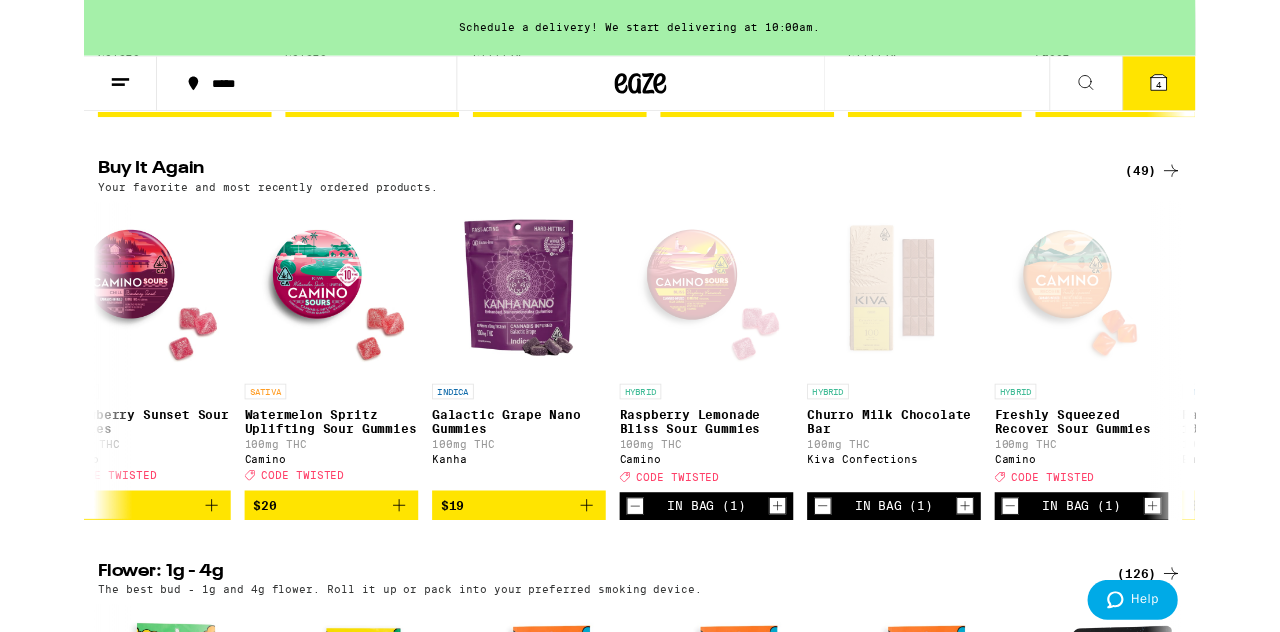 click on "$19" at bounding box center [501, 582] 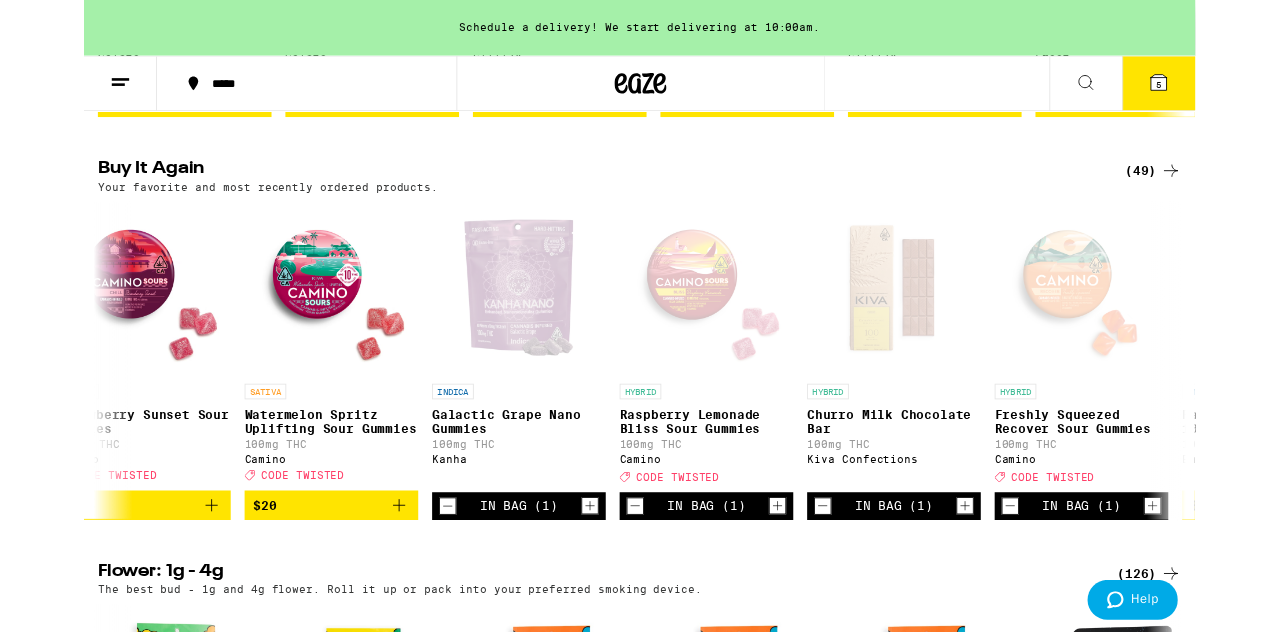 click on "$20" at bounding box center [285, 582] 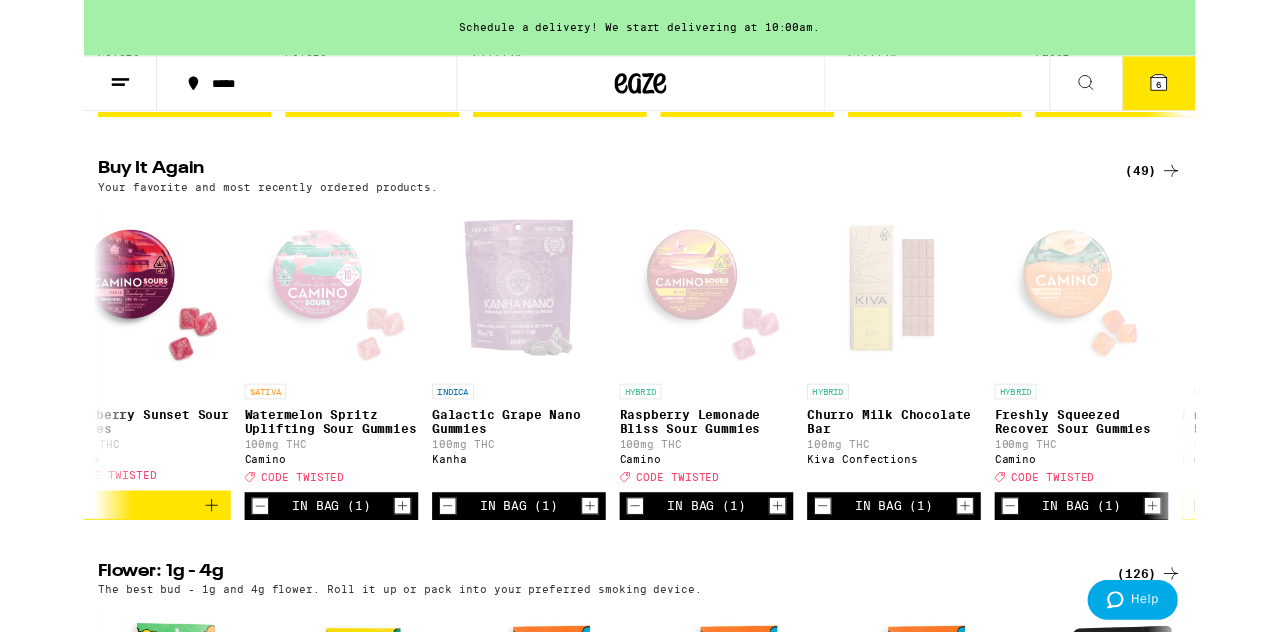 click on "$20" at bounding box center (69, 582) 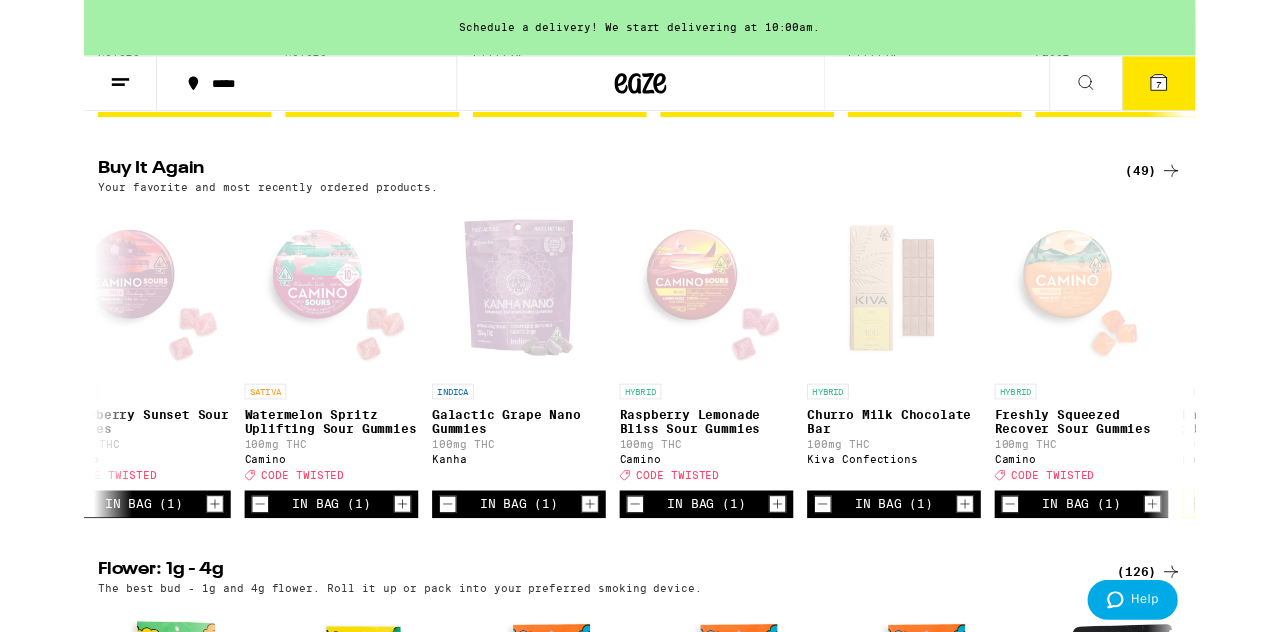 click 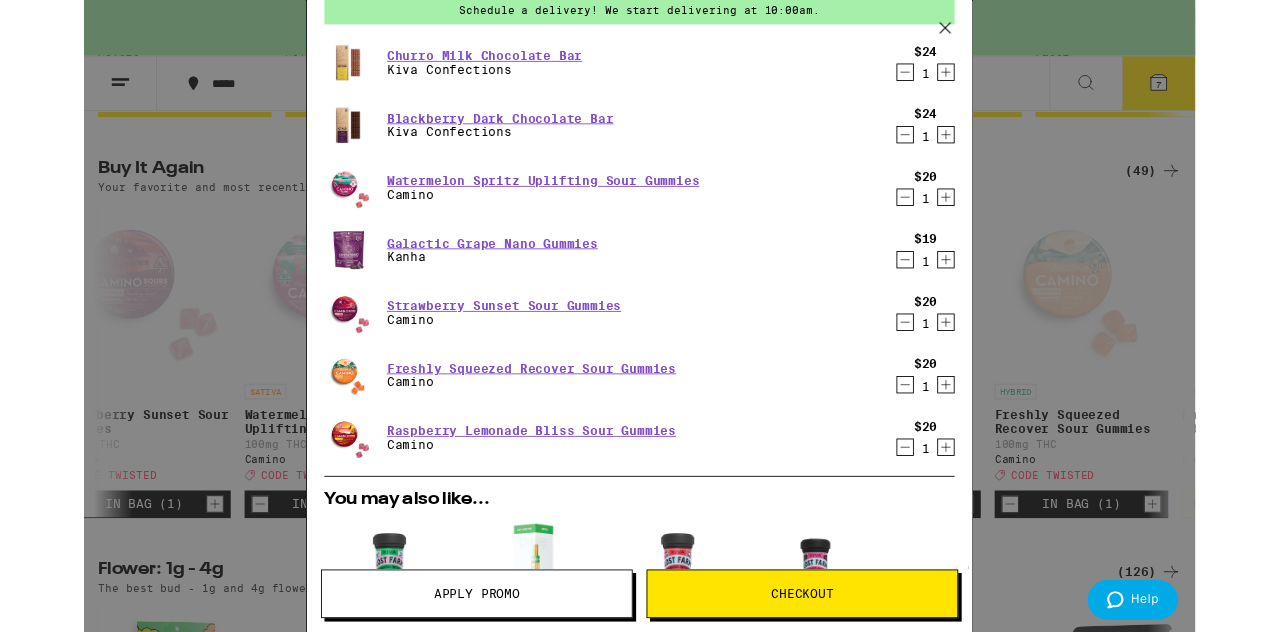 scroll, scrollTop: 86, scrollLeft: 0, axis: vertical 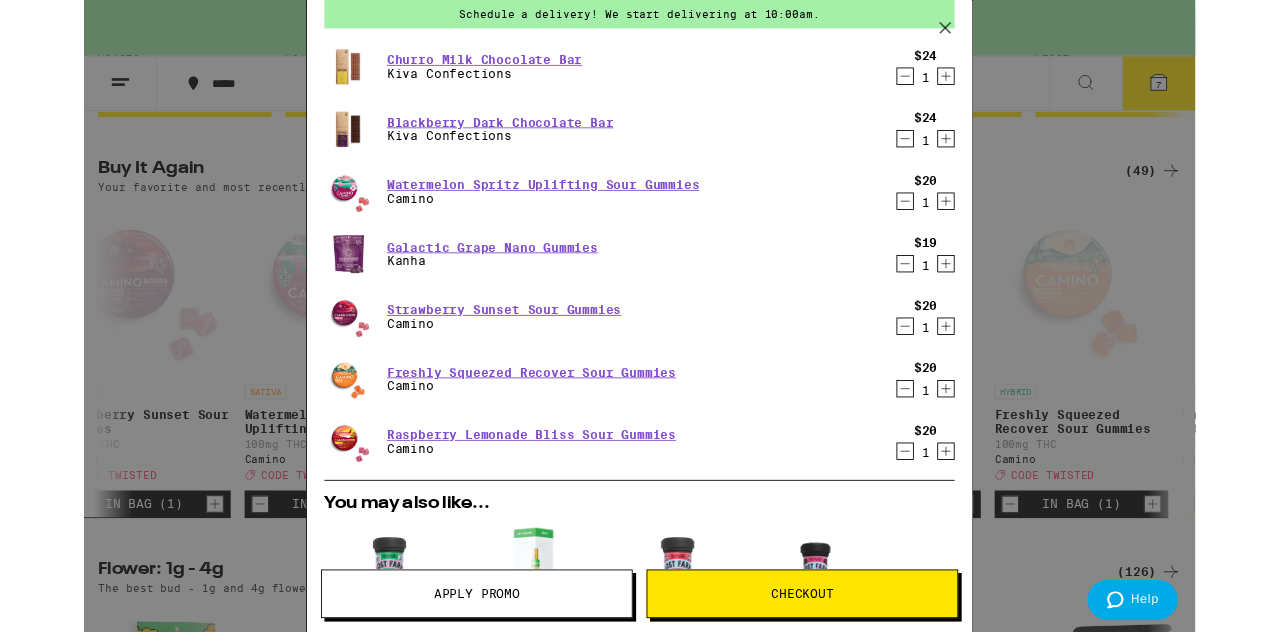 click on "Checkout" at bounding box center [827, 684] 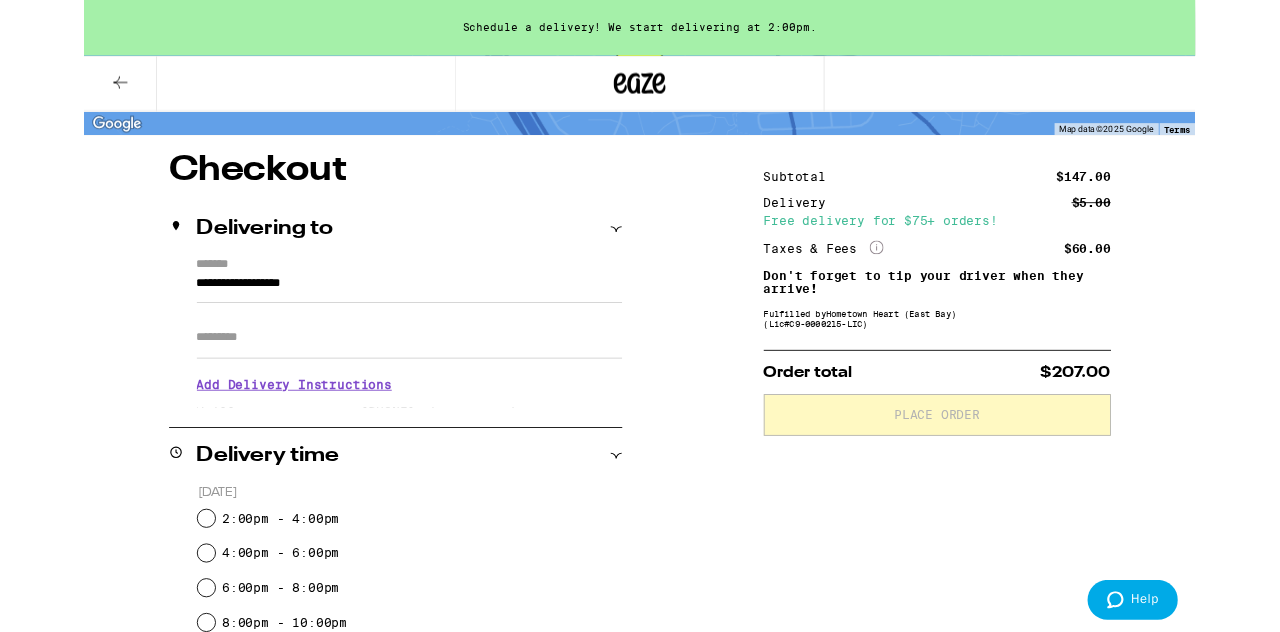 scroll, scrollTop: 0, scrollLeft: 0, axis: both 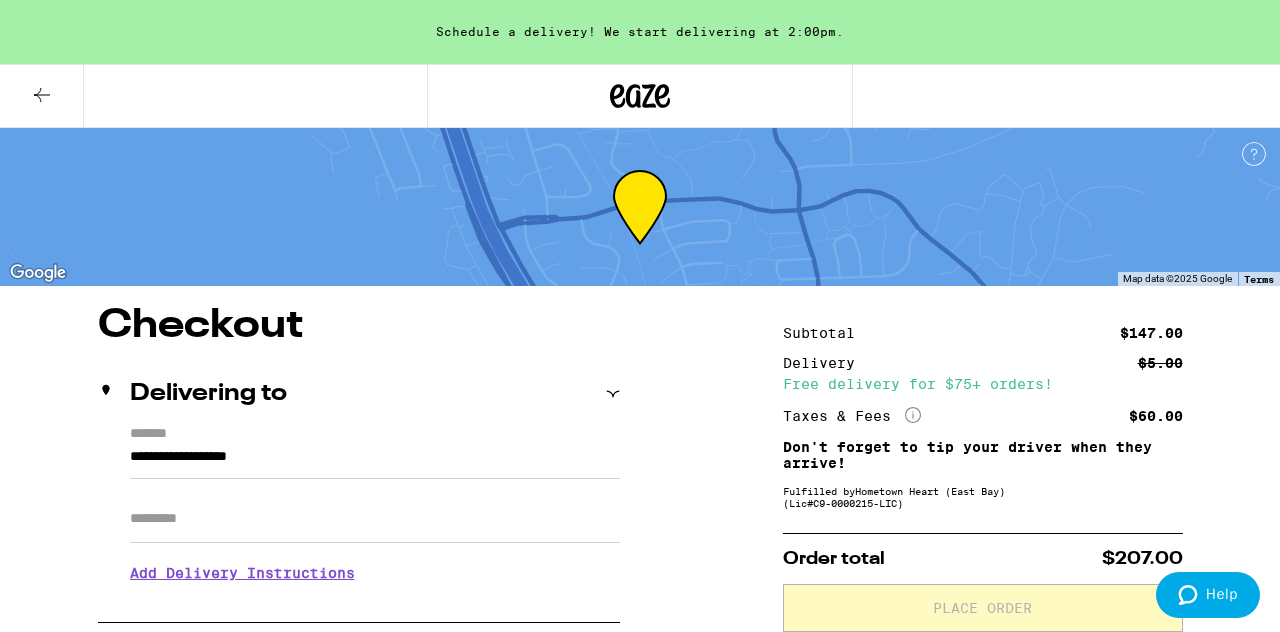 click 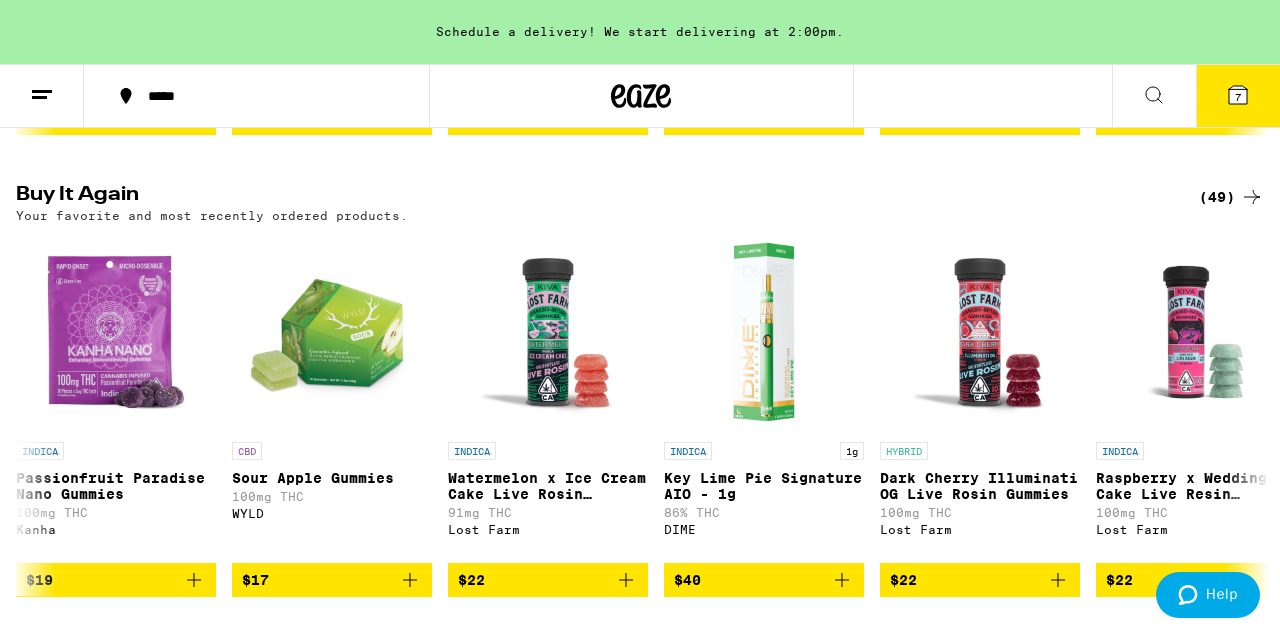 scroll, scrollTop: 0, scrollLeft: 0, axis: both 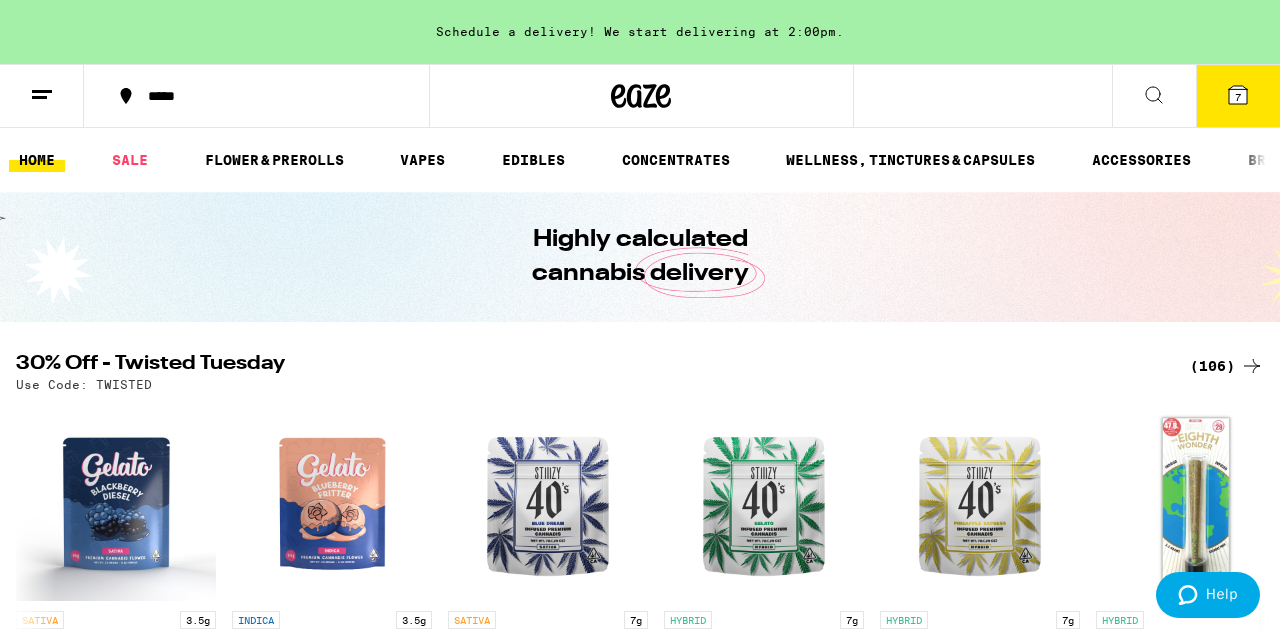 click on "Your Cart Schedule a delivery! We start delivering at 2:00pm. Churro Milk Chocolate Bar Kiva Confections $[PRICE] 1 Blackberry Dark Chocolate Bar Kiva Confections $[PRICE] 1 Watermelon Spritz Uplifting Sour Gummies Camino $[PRICE] 1 Galactic Grape Nano Gummies Kanha $[PRICE] 1 Strawberry Sunset Sour Gummies Camino $[PRICE] 1 Freshly Squeezed Recover Sour Gummies Camino $[PRICE] 1 Raspberry Lemonade Bliss Sour Gummies Camino $[PRICE] 1 Subtotal $[PRICE] Delivery $[PRICE] Free delivery for $75+ orders! Taxes & Fees More Info $[PRICE] Order Total $[PRICE] ⚠️ The products in this order can expose you to chemicals including marijuana or cannabis smoke, which is known to the State of California to cause cancer and birth defects or other reproductive harm. For more information go to https:// www.P65Warnings.ca.gov Apply Promo Checkout" at bounding box center [640, 316] 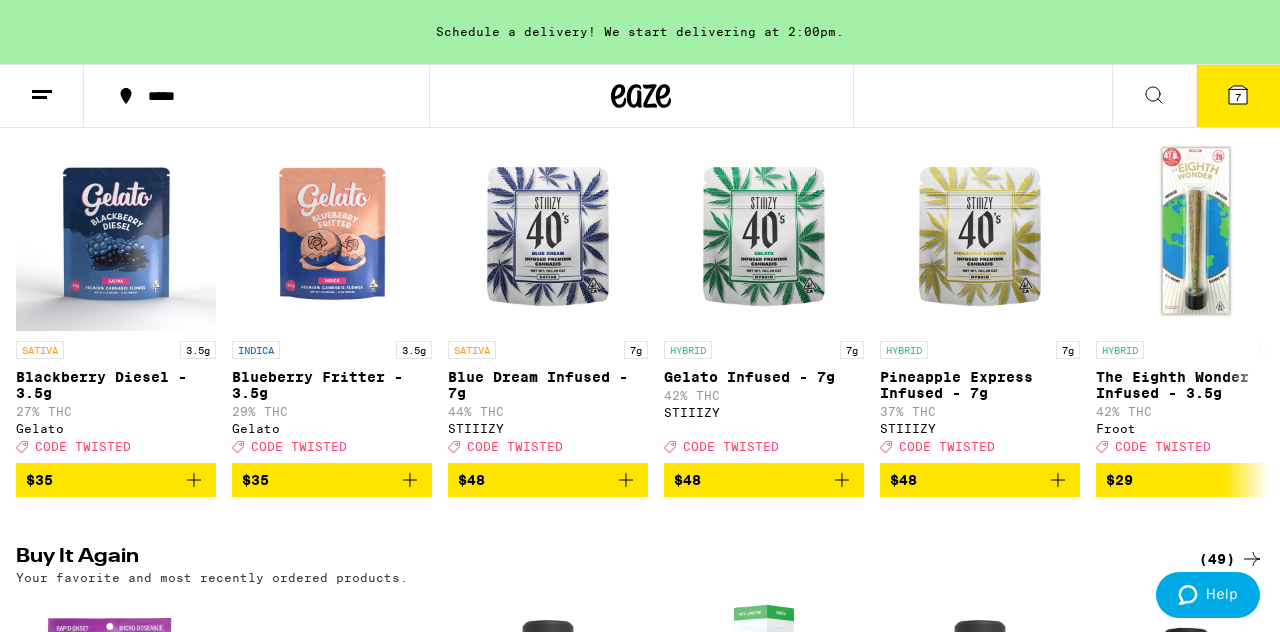 scroll, scrollTop: 583, scrollLeft: 0, axis: vertical 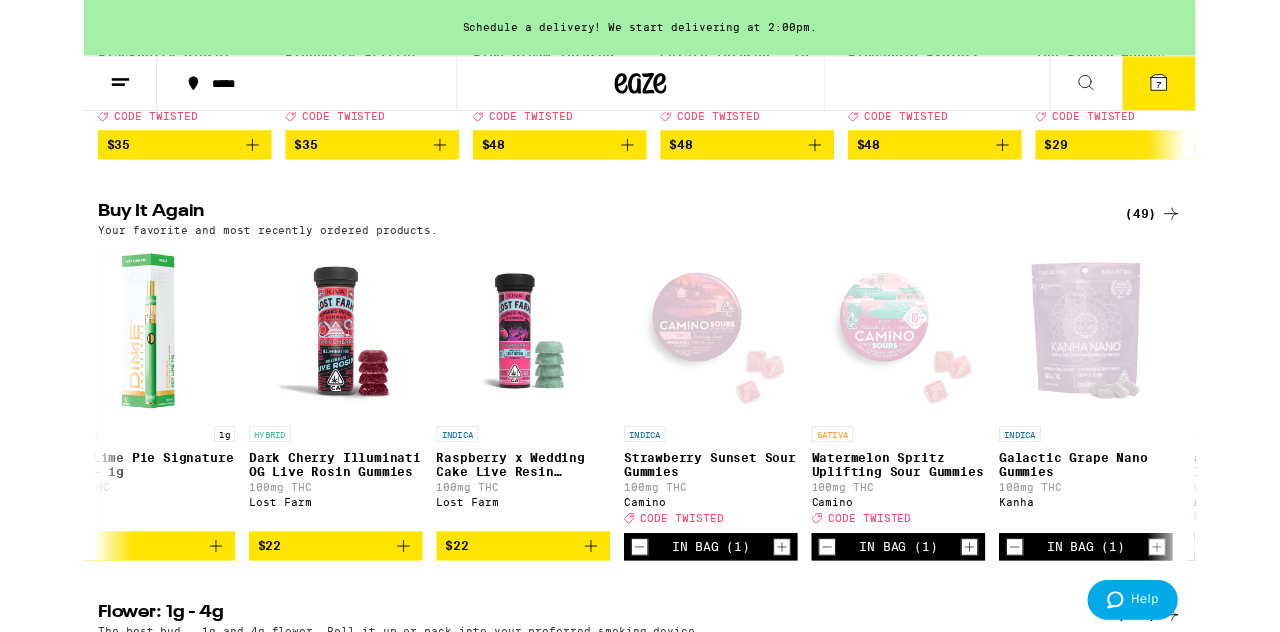 click 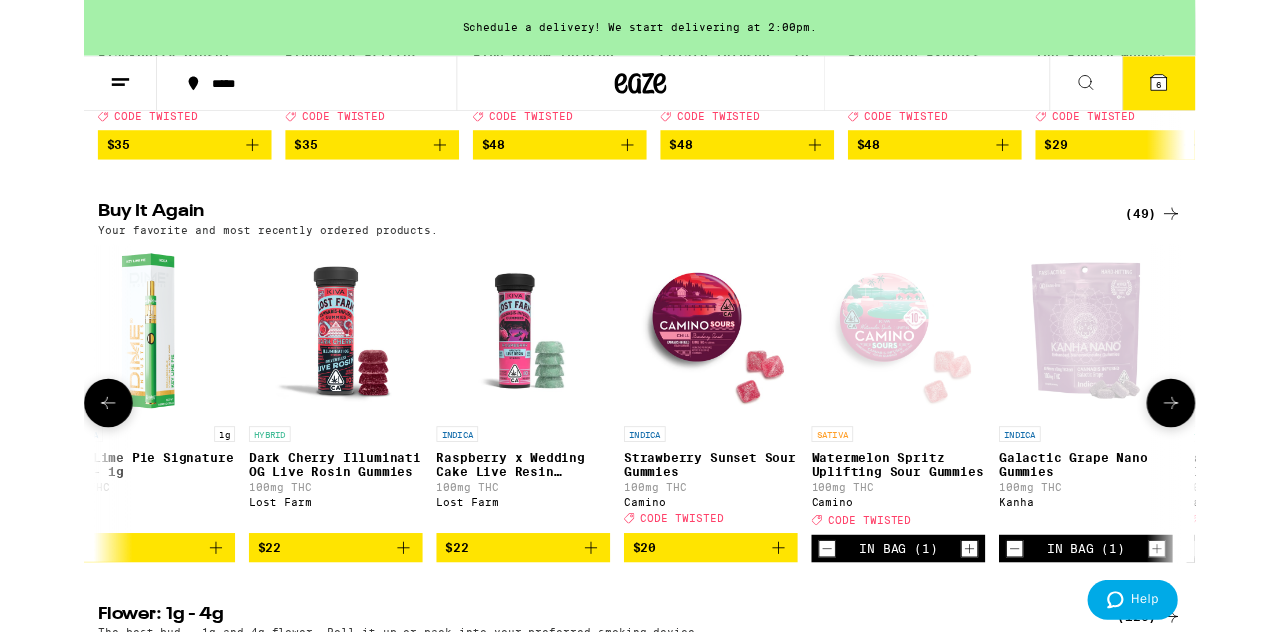 click 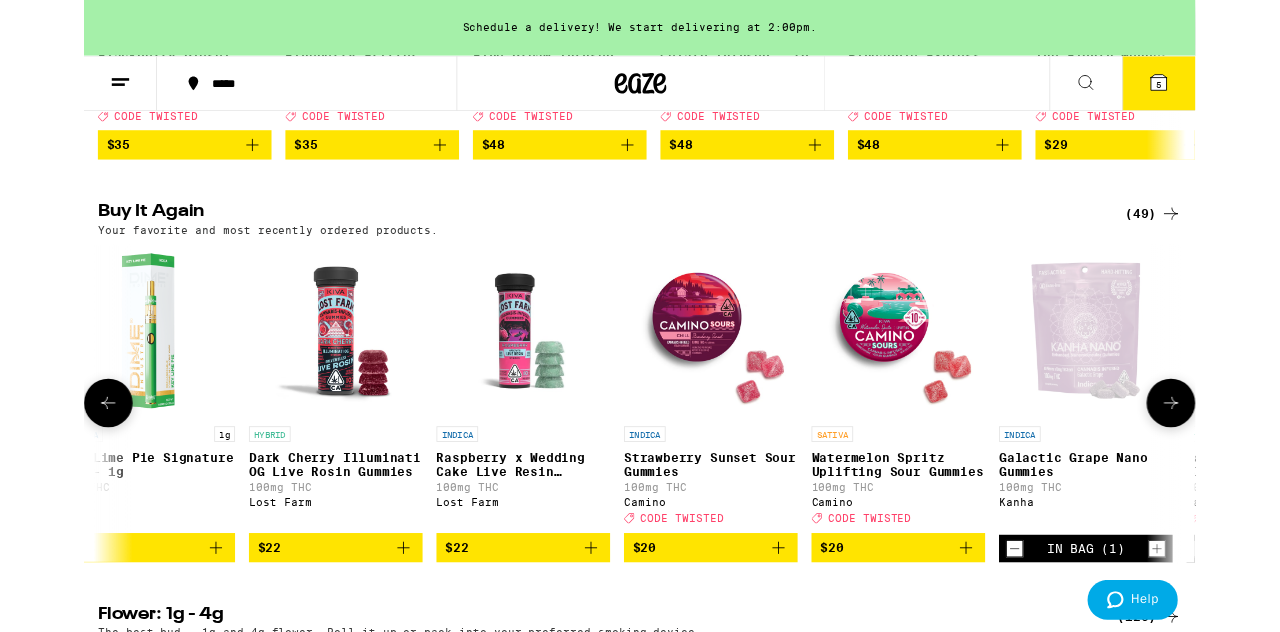 click 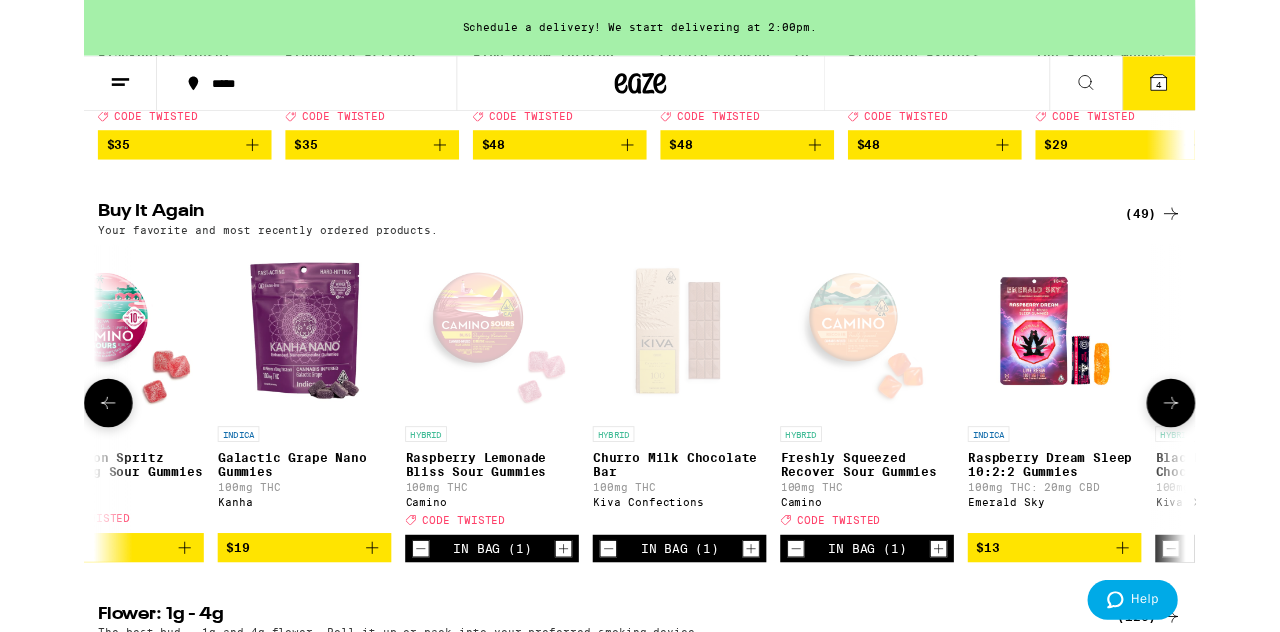 scroll, scrollTop: 0, scrollLeft: 1592, axis: horizontal 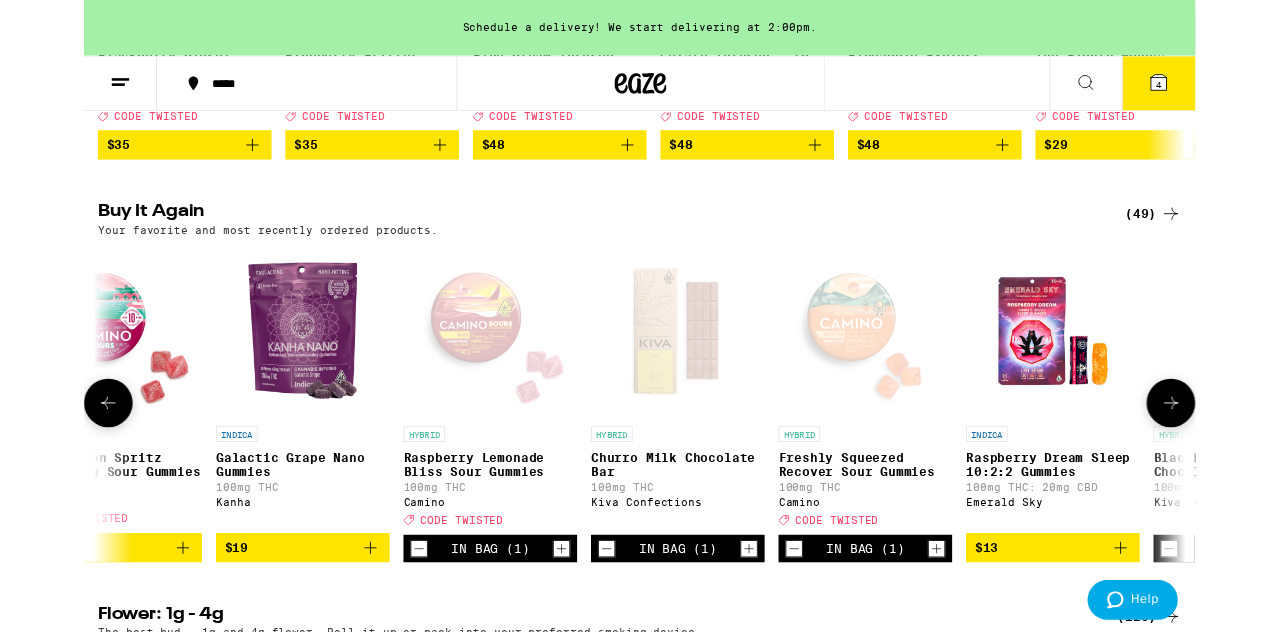 click 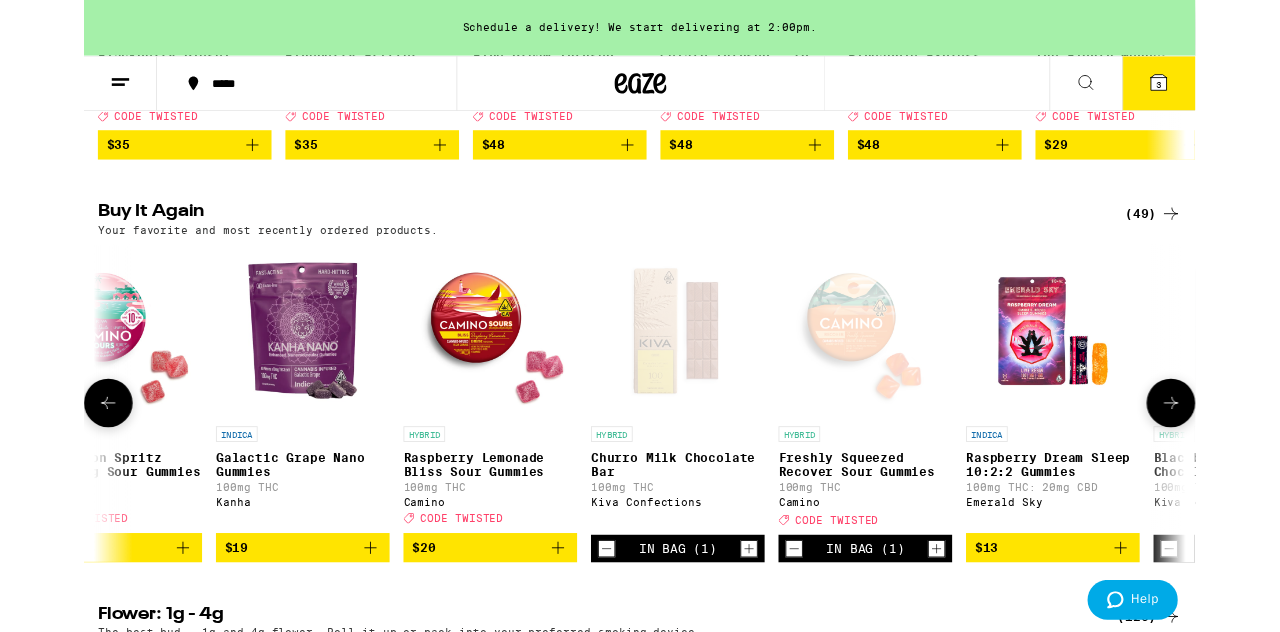 click 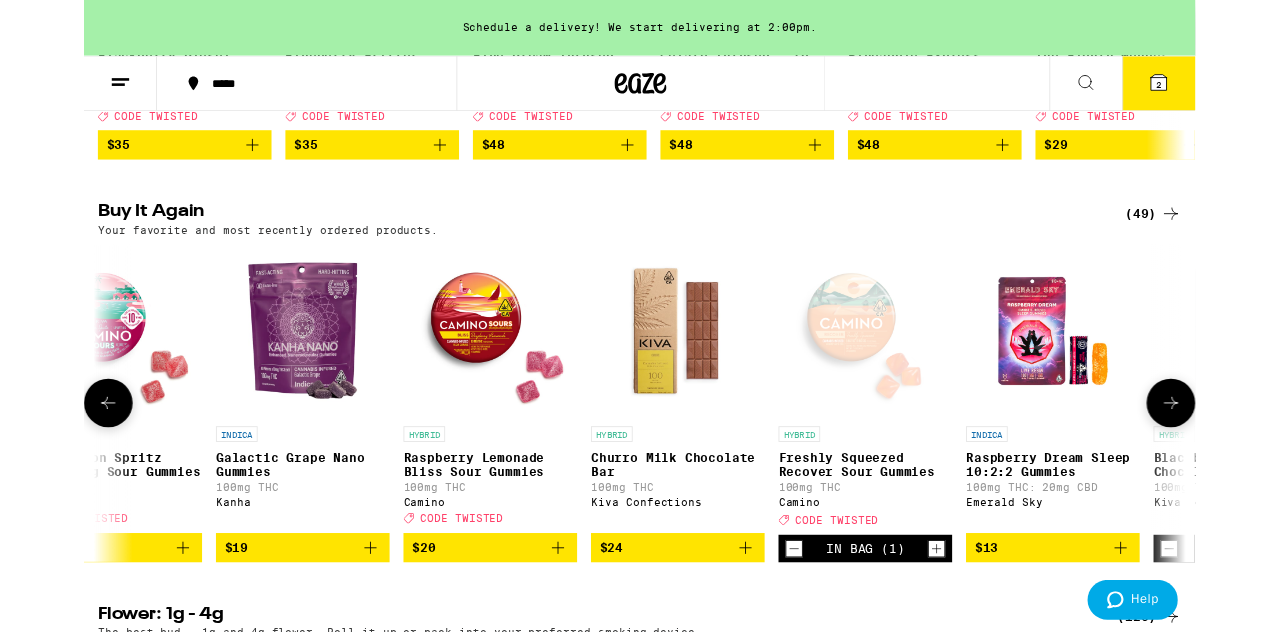 click 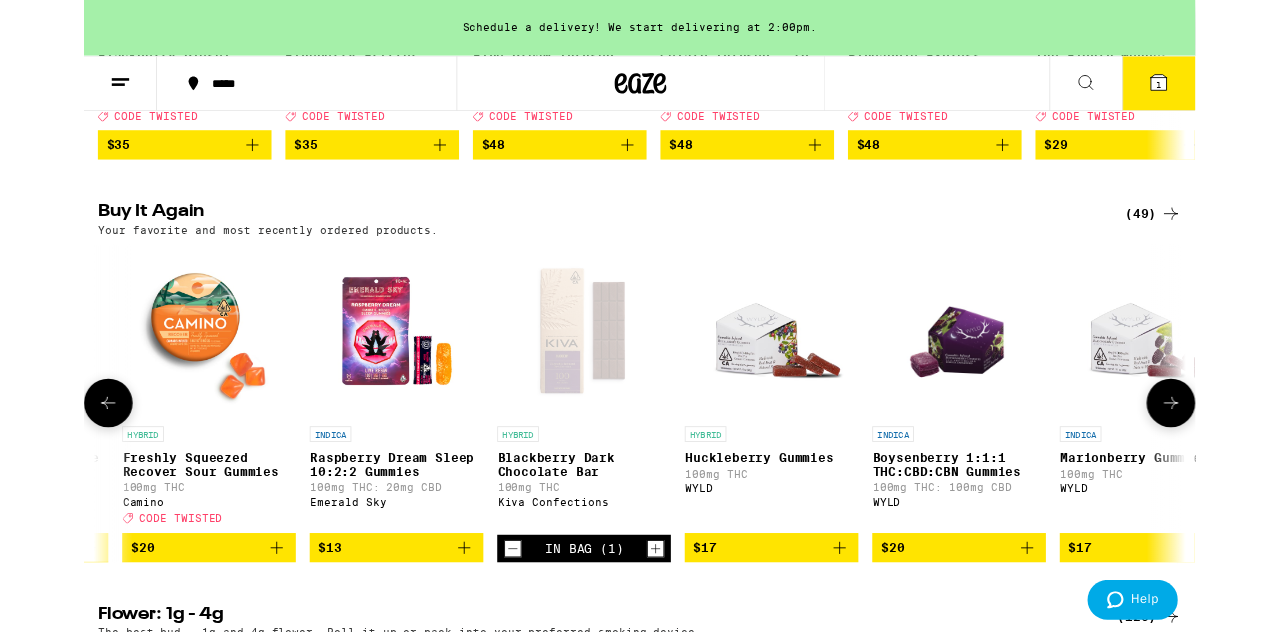 scroll, scrollTop: 0, scrollLeft: 2348, axis: horizontal 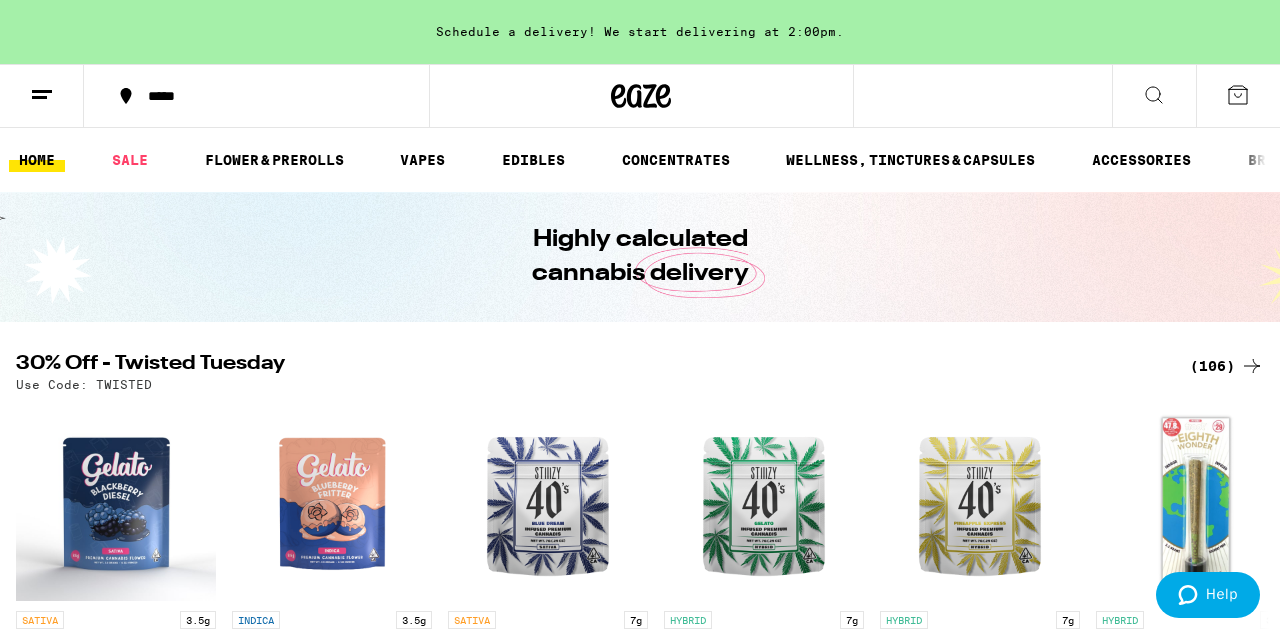 click on "*****" at bounding box center [268, 96] 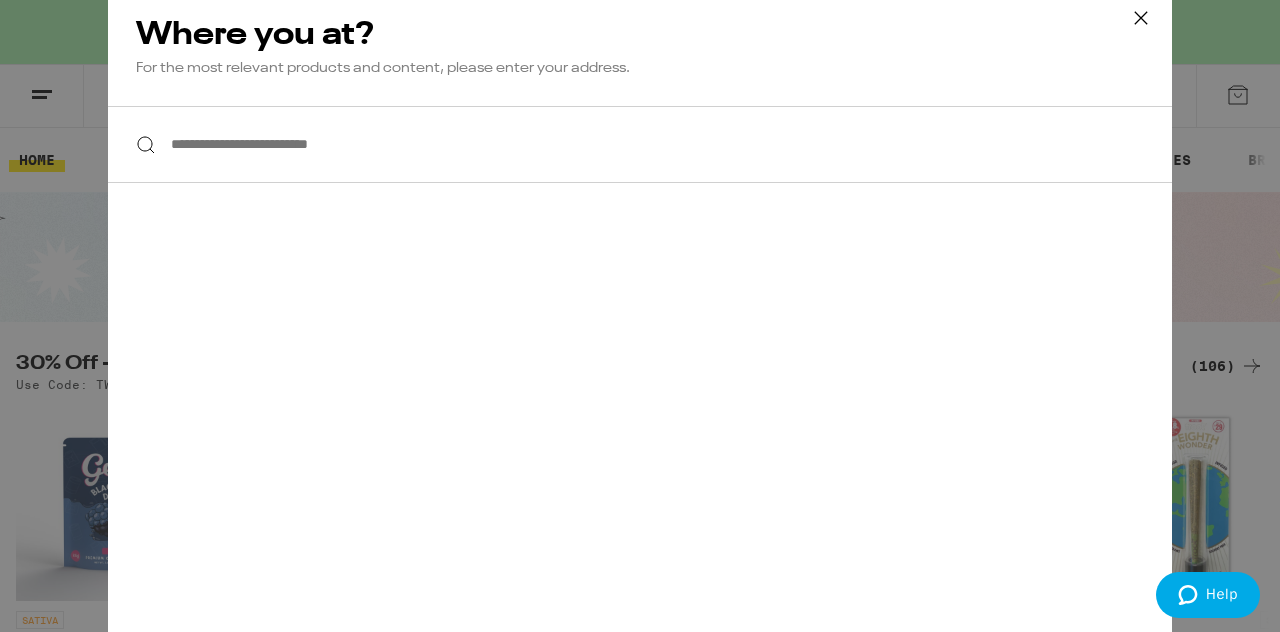click 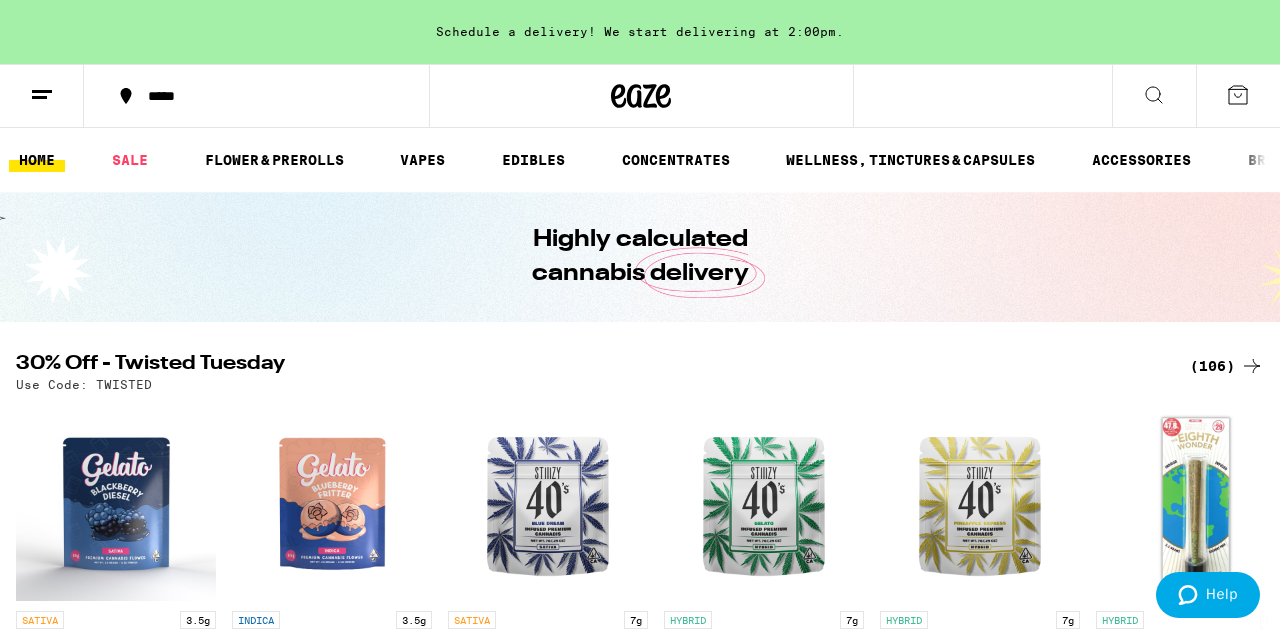 click 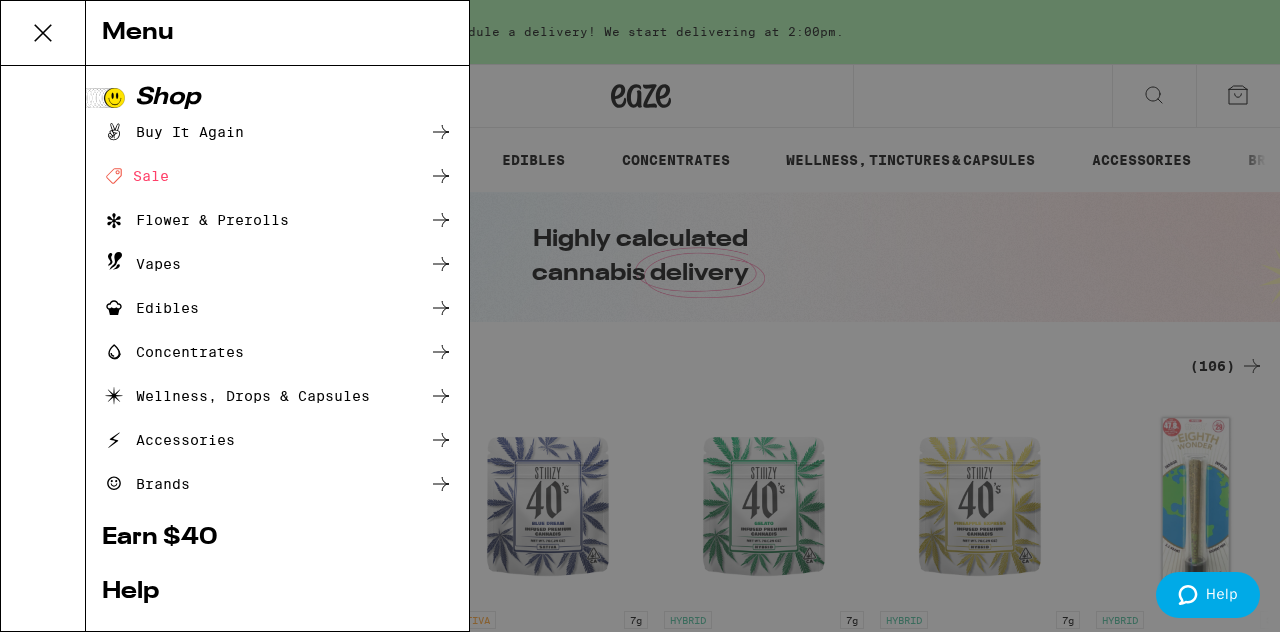 click at bounding box center [43, 348] 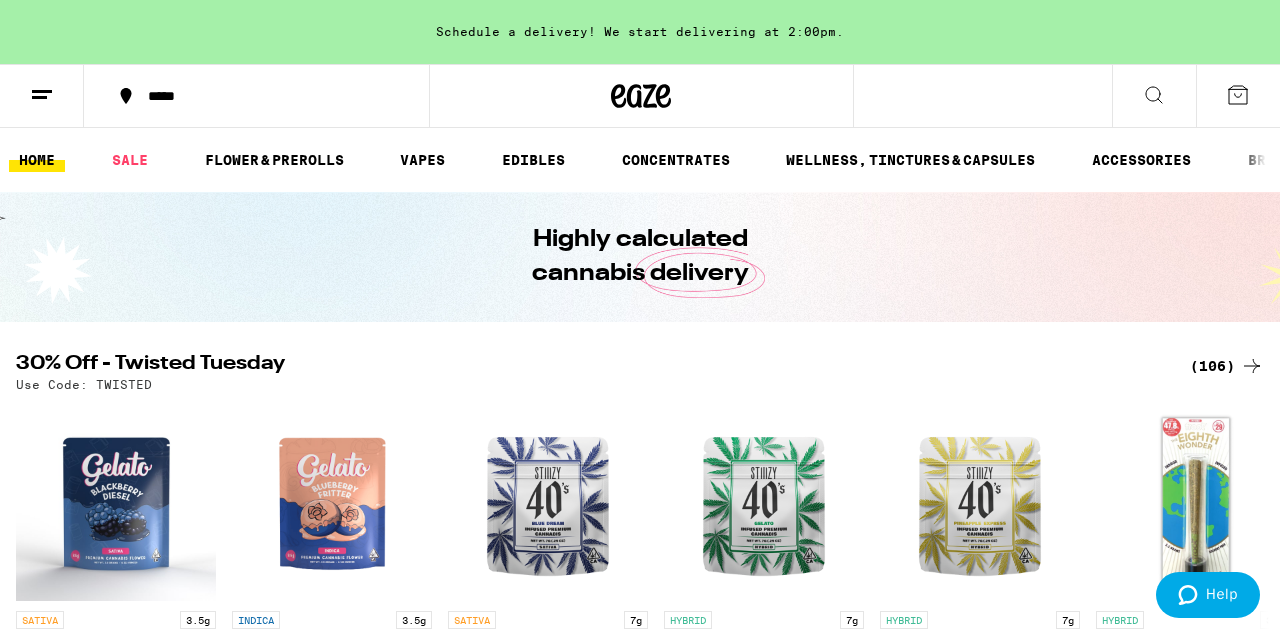 click on "*****" at bounding box center [268, 96] 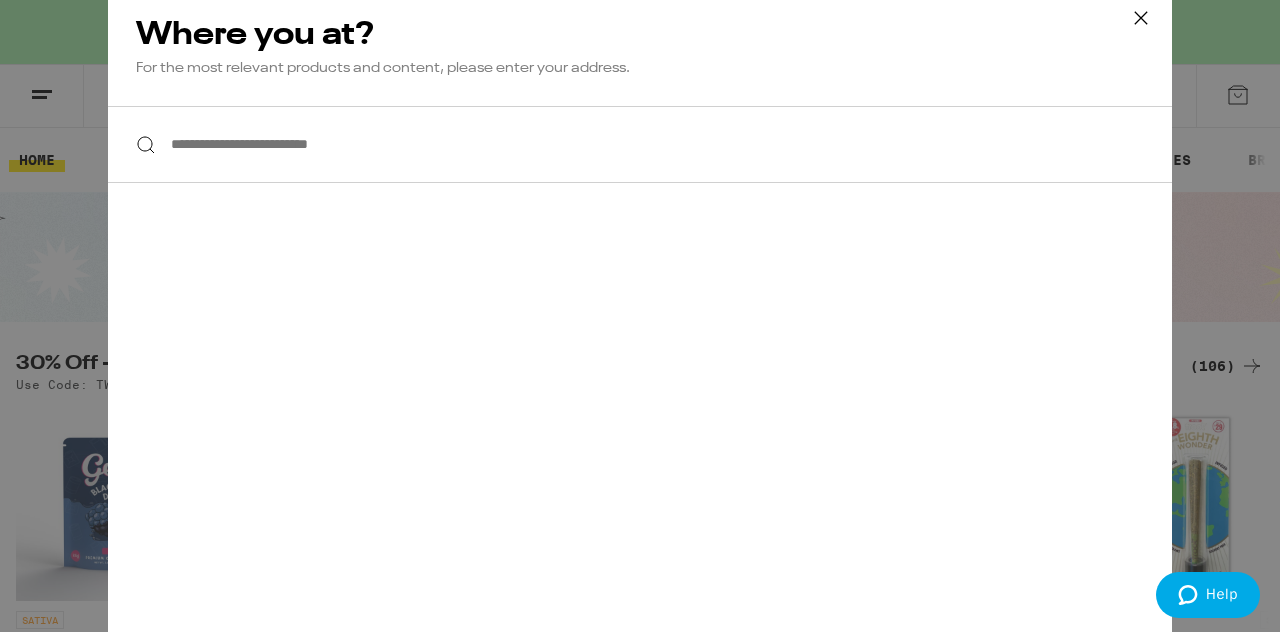 click on "**********" at bounding box center [640, 144] 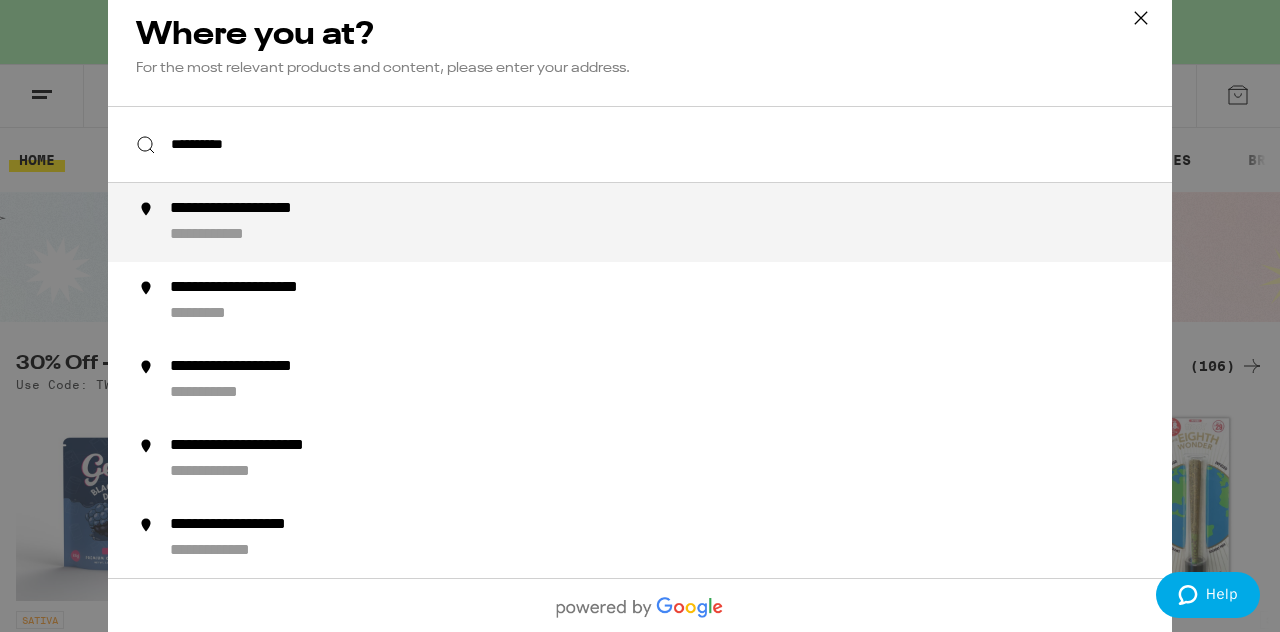 click on "**********" at bounding box center (273, 209) 